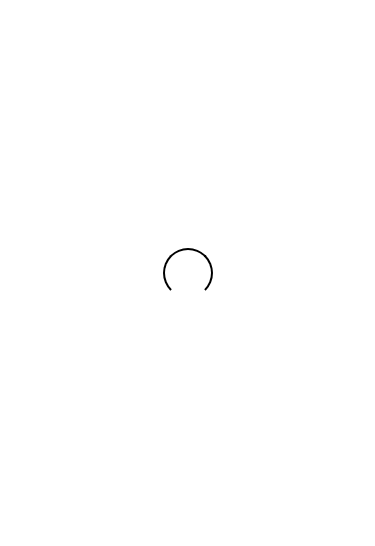 scroll, scrollTop: 0, scrollLeft: 0, axis: both 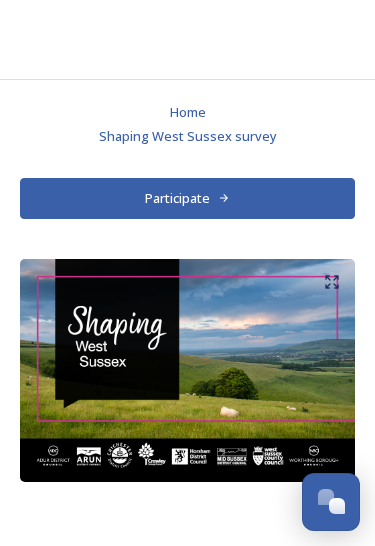 click on "Participate" at bounding box center [187, 198] 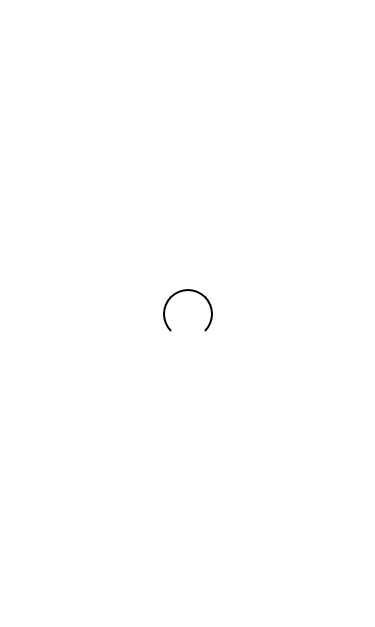 scroll, scrollTop: 0, scrollLeft: 0, axis: both 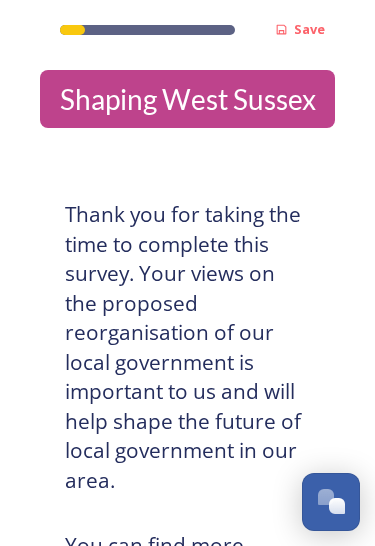 click on "Shaping West Sussex" at bounding box center (187, 99) 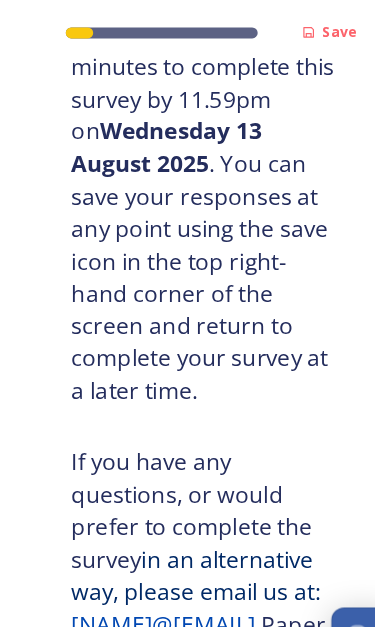 click on "Take part in the survey" at bounding box center (173, 800) 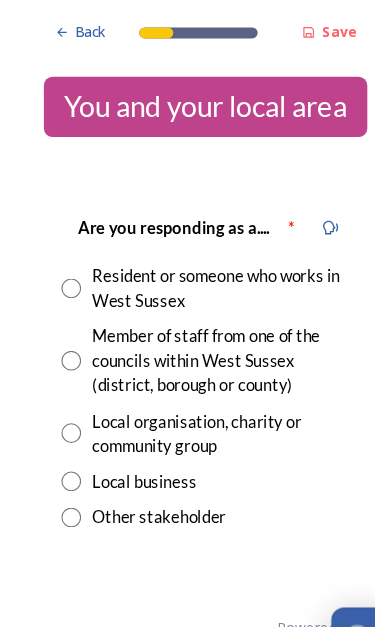 click at bounding box center (65, 263) 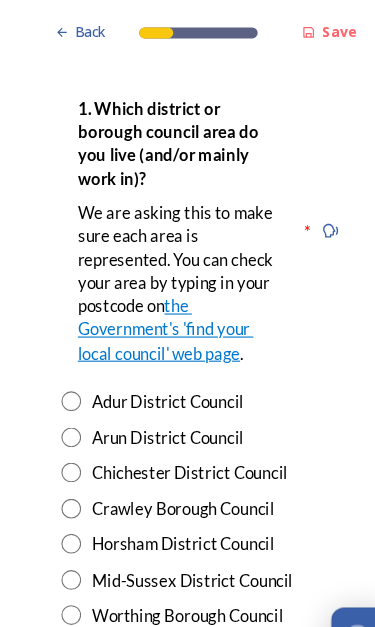 scroll, scrollTop: 490, scrollLeft: 0, axis: vertical 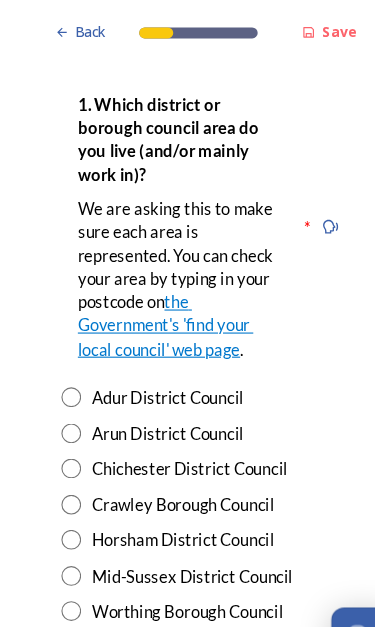 click at bounding box center (65, 427) 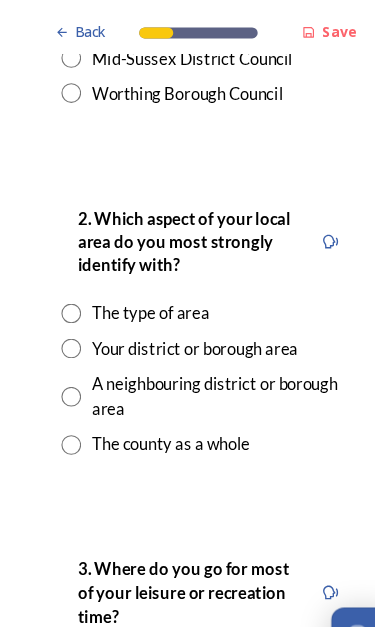 scroll, scrollTop: 964, scrollLeft: 0, axis: vertical 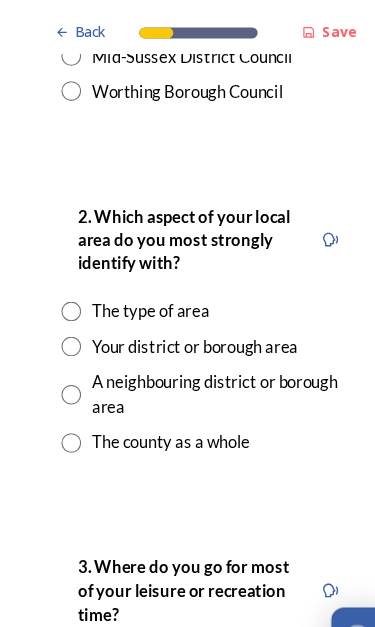 click at bounding box center [65, 404] 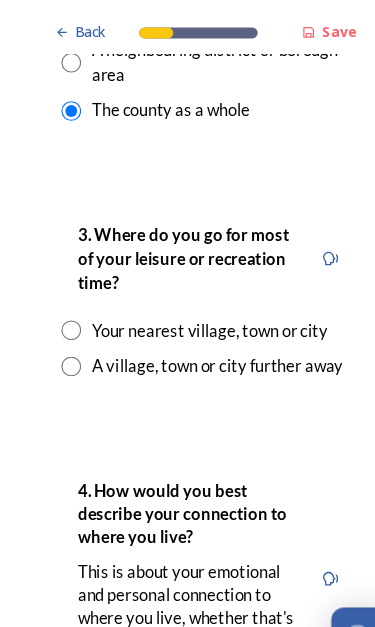 scroll, scrollTop: 1267, scrollLeft: 0, axis: vertical 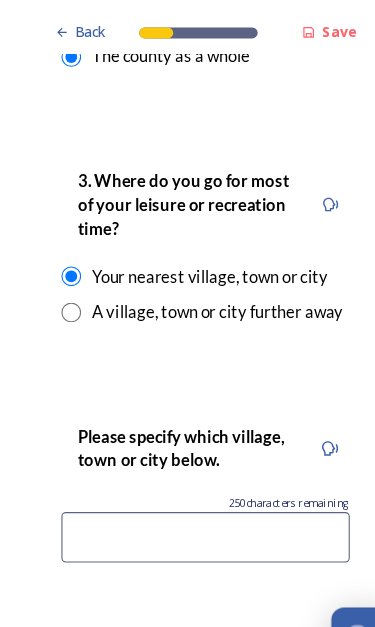 click at bounding box center (187, 490) 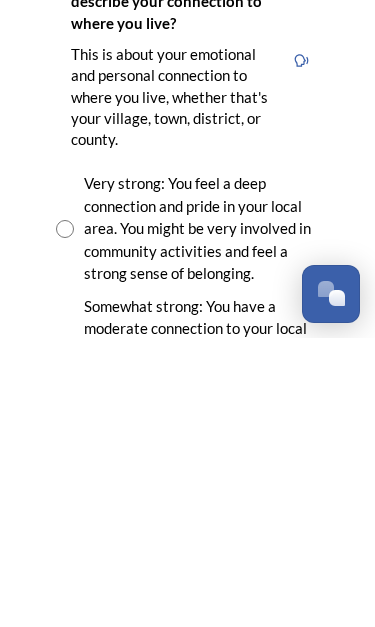 scroll, scrollTop: 1676, scrollLeft: 0, axis: vertical 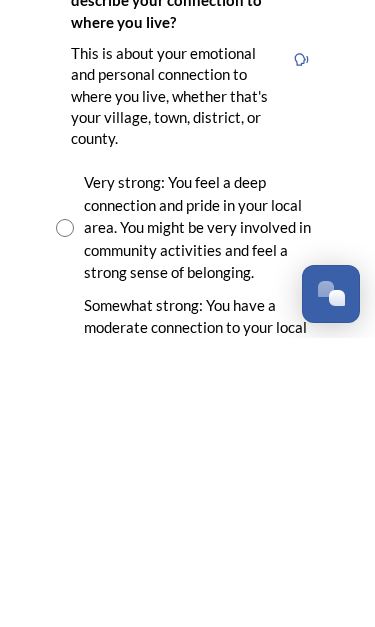 type on "Chichester" 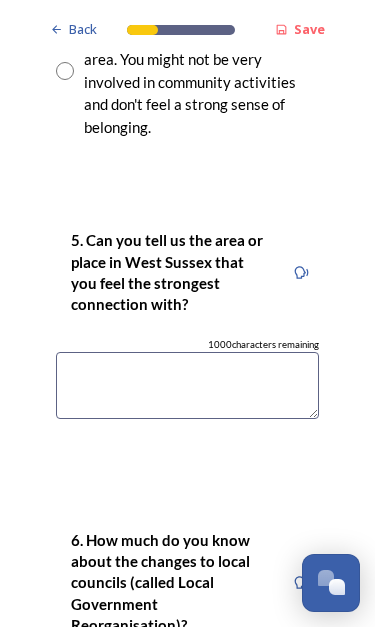 scroll, scrollTop: 2379, scrollLeft: 0, axis: vertical 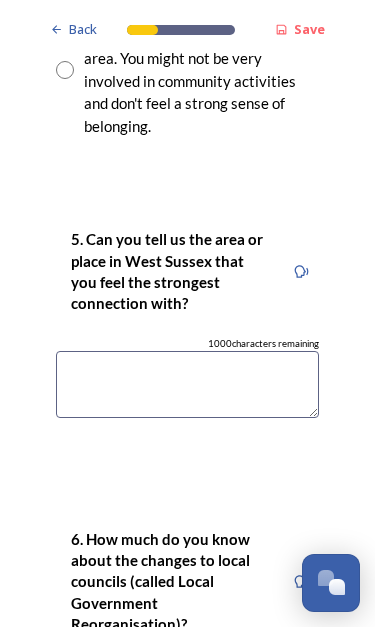 click at bounding box center [187, 384] 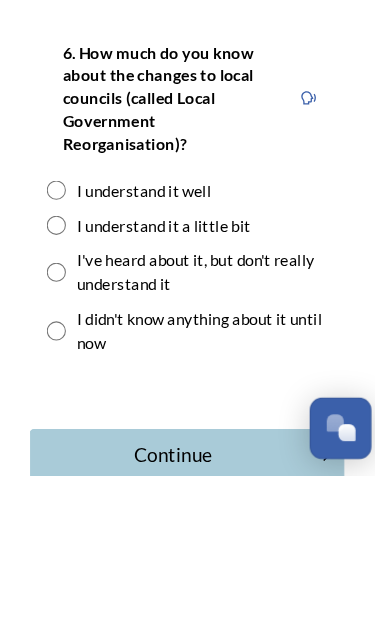 scroll, scrollTop: 2688, scrollLeft: 0, axis: vertical 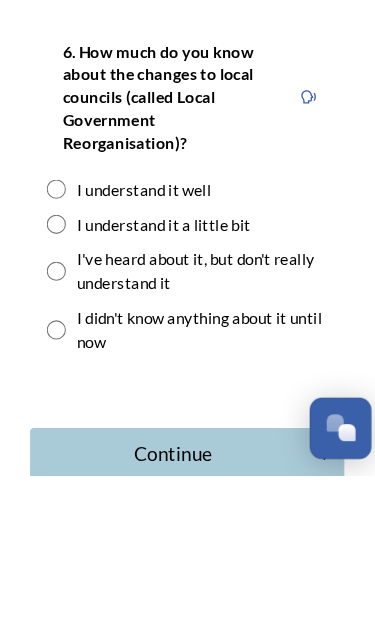 type on "[CITY] centre but also the Harbour" 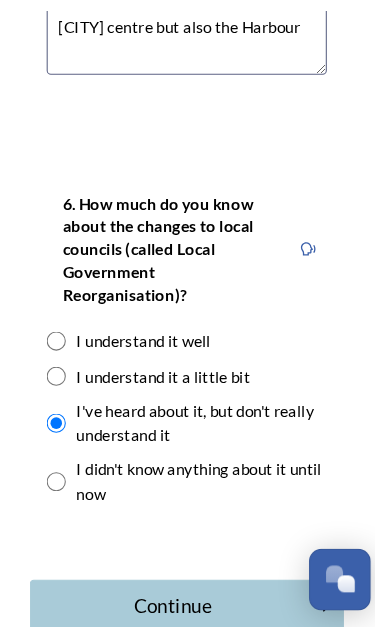 click on "Continue" at bounding box center [174, 607] 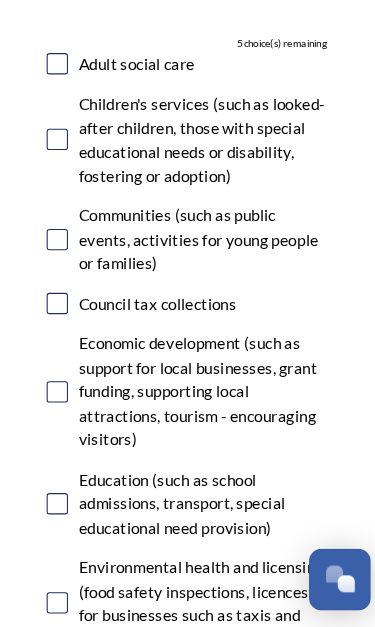 scroll, scrollTop: 326, scrollLeft: 0, axis: vertical 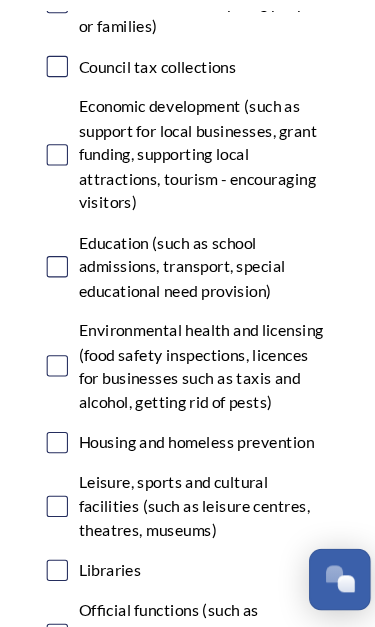 click at bounding box center [66, 382] 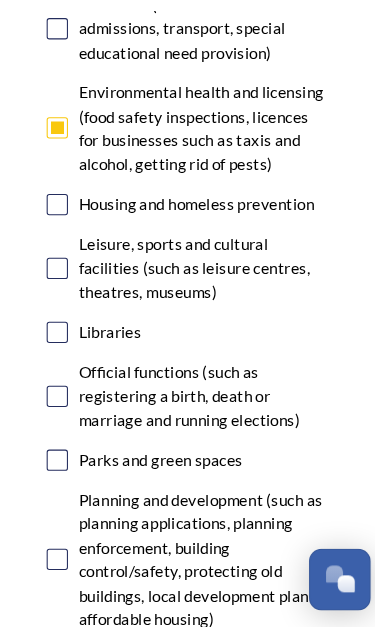 scroll, scrollTop: 773, scrollLeft: 0, axis: vertical 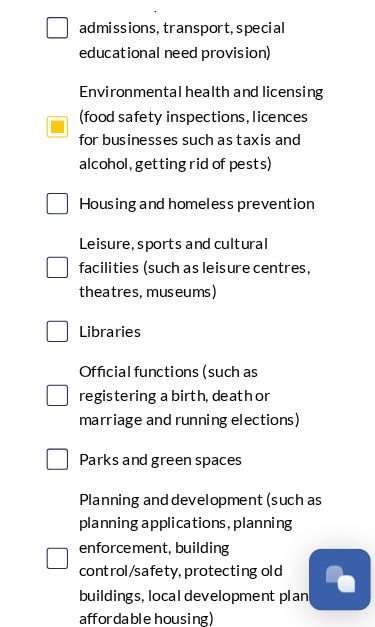 click on "Official functions (such as registering a birth, death or marriage and running elections)" at bounding box center [202, 410] 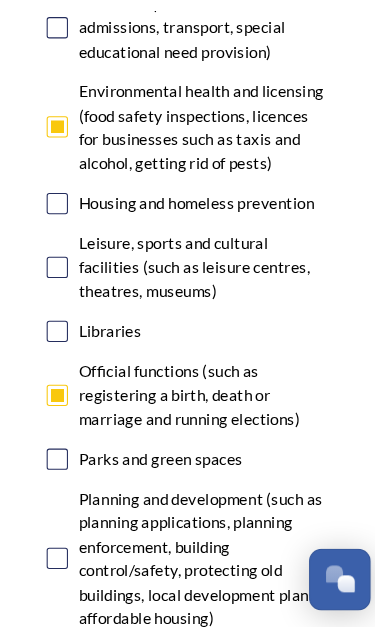 checkbox on "true" 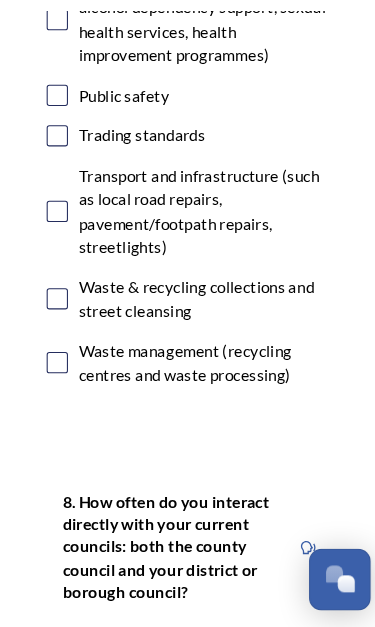 scroll, scrollTop: 1406, scrollLeft: 0, axis: vertical 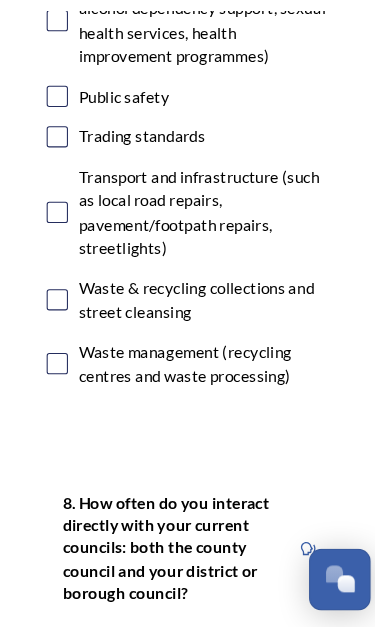 click at bounding box center [66, 238] 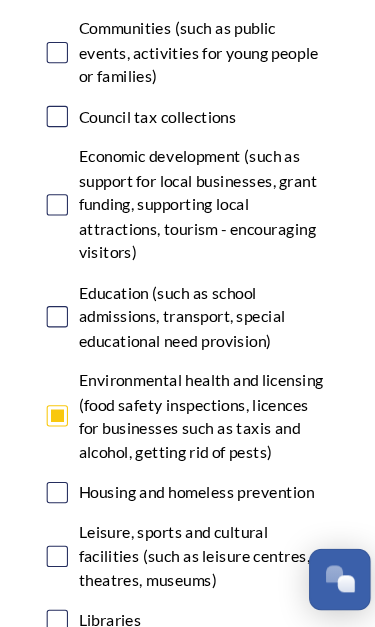 scroll, scrollTop: 503, scrollLeft: 0, axis: vertical 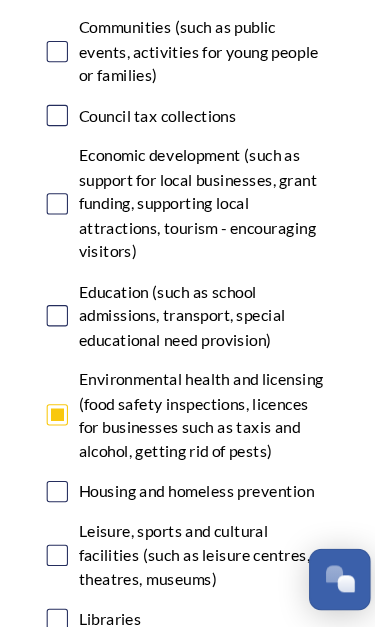 click at bounding box center [66, 230] 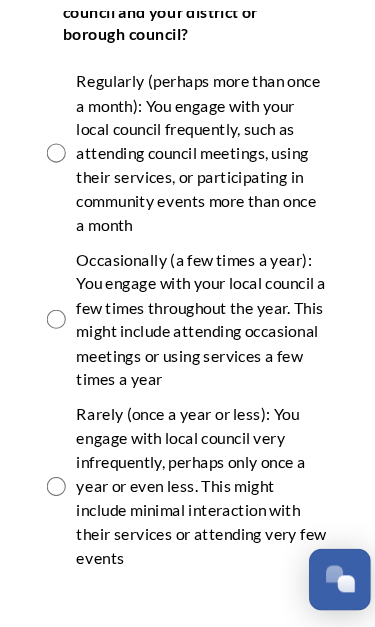 scroll, scrollTop: 1934, scrollLeft: 0, axis: vertical 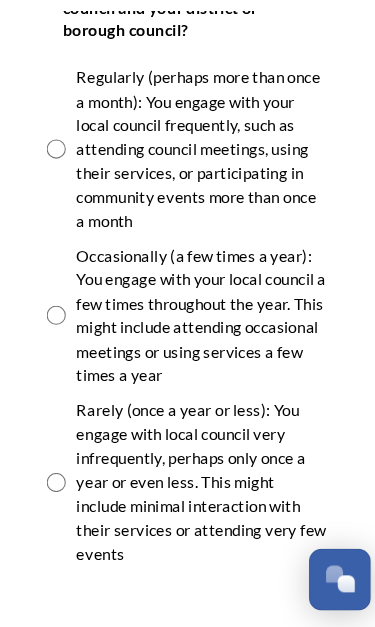 click at bounding box center [65, 492] 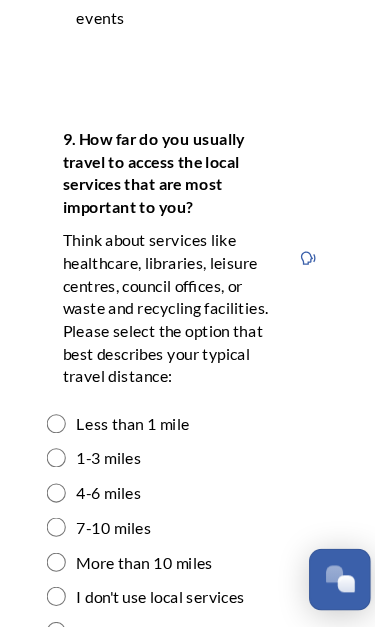scroll, scrollTop: 2437, scrollLeft: 0, axis: vertical 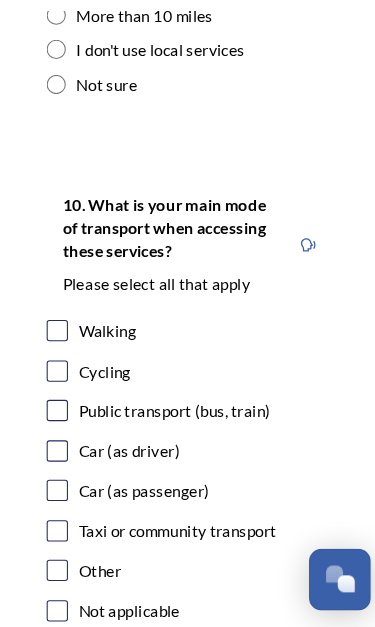 click at bounding box center (66, 349) 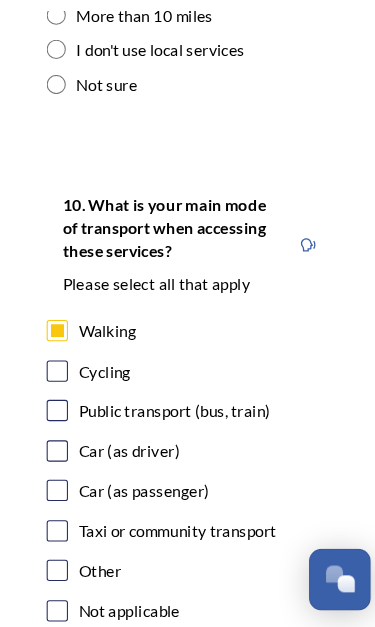 click at bounding box center [66, 387] 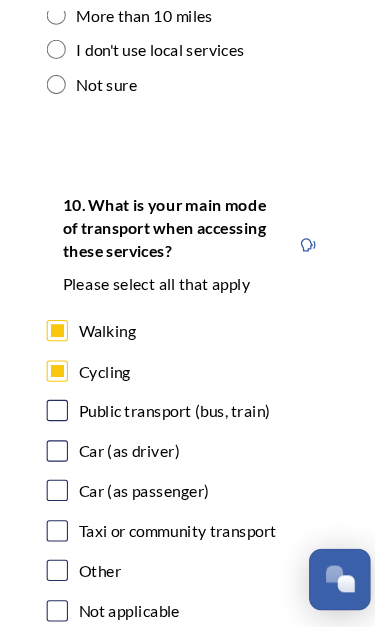 click at bounding box center (66, 462) 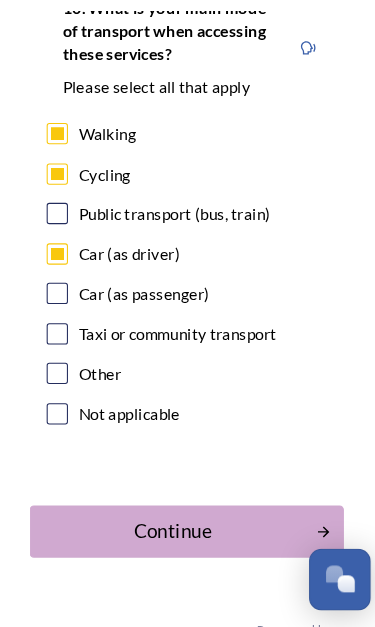 scroll, scrollTop: 3135, scrollLeft: 0, axis: vertical 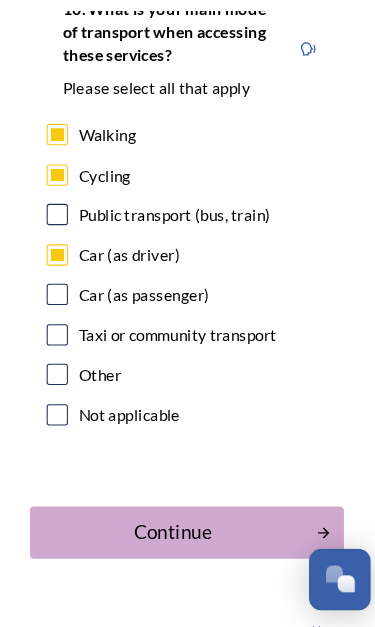 click on "Continue" at bounding box center [174, 538] 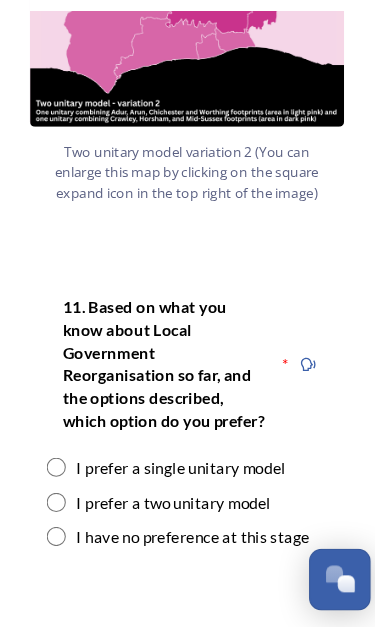 scroll, scrollTop: 2357, scrollLeft: 0, axis: vertical 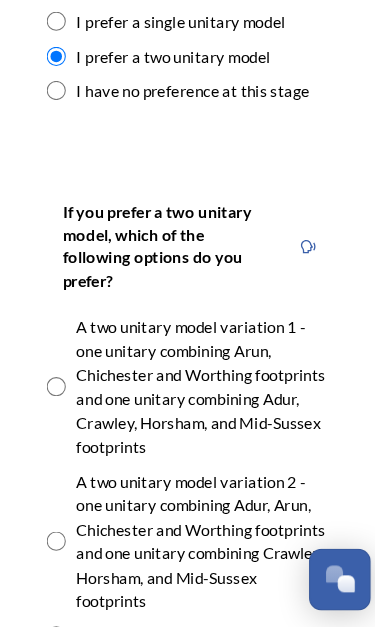 click at bounding box center [65, 402] 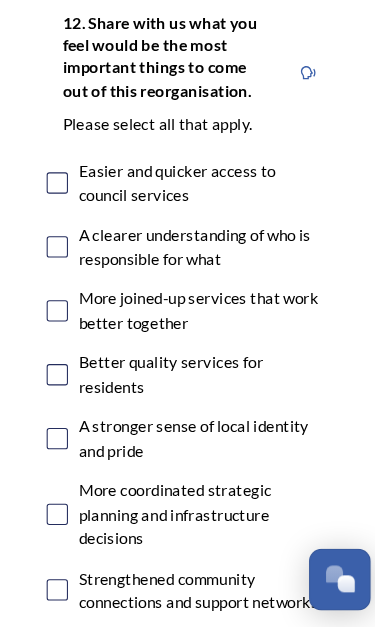 scroll, scrollTop: 3982, scrollLeft: 0, axis: vertical 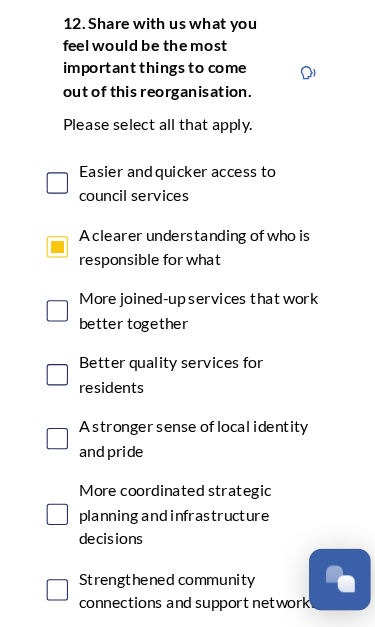 click at bounding box center (66, 522) 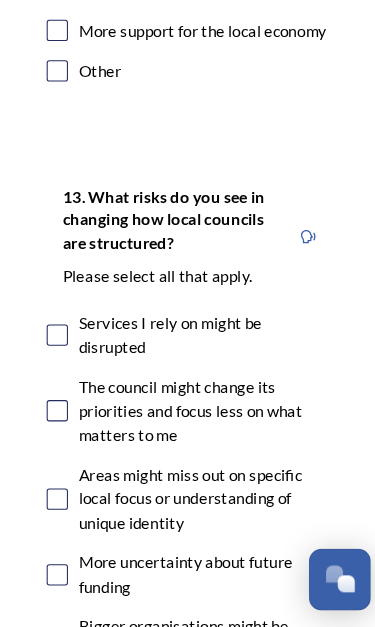 scroll, scrollTop: 4710, scrollLeft: 0, axis: vertical 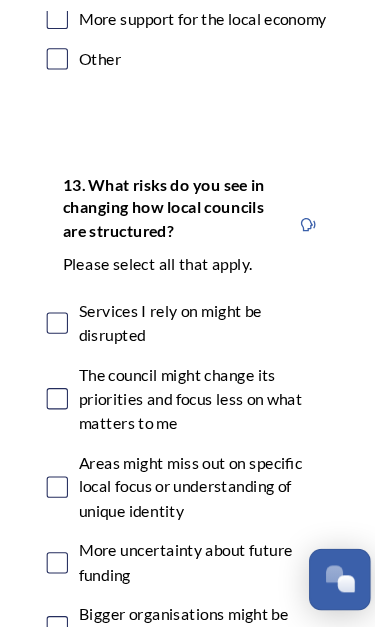 click at bounding box center [66, 413] 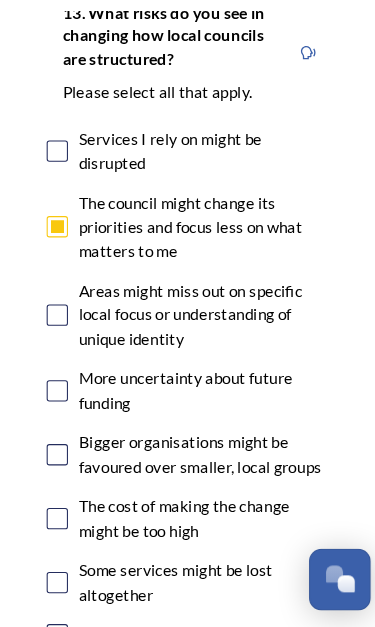 scroll, scrollTop: 4866, scrollLeft: 0, axis: vertical 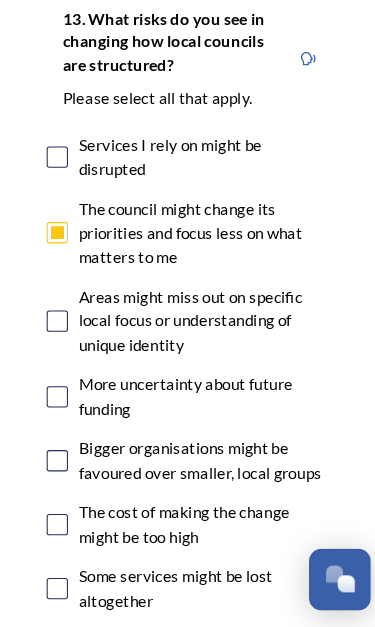 click at bounding box center [66, 340] 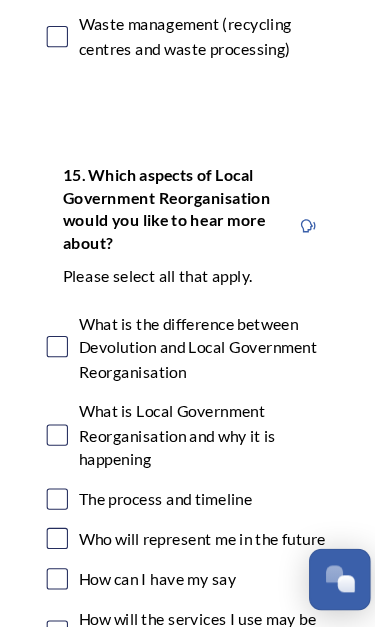 scroll, scrollTop: 7253, scrollLeft: 0, axis: vertical 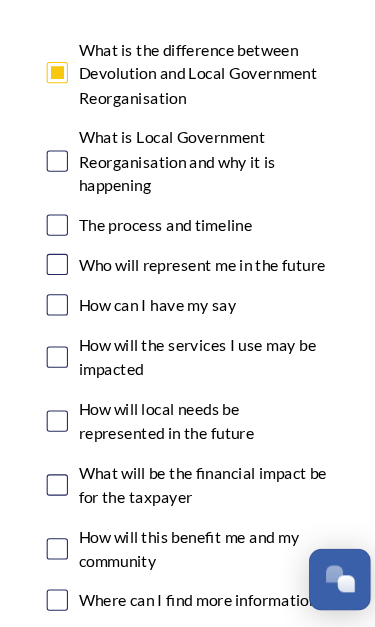 click at bounding box center (66, 190) 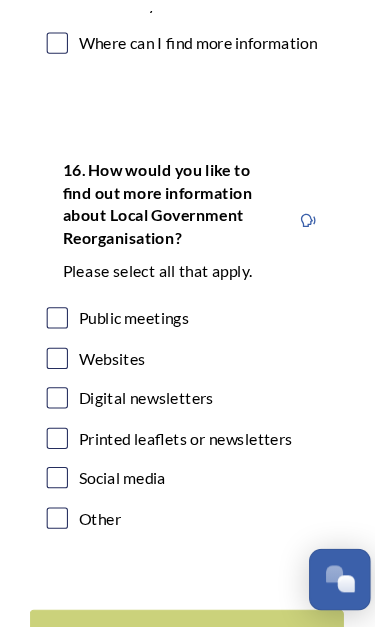 scroll, scrollTop: 8033, scrollLeft: 0, axis: vertical 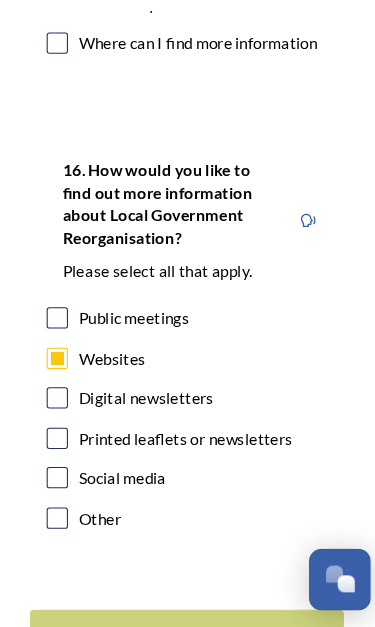 click on "Continue" at bounding box center [174, 635] 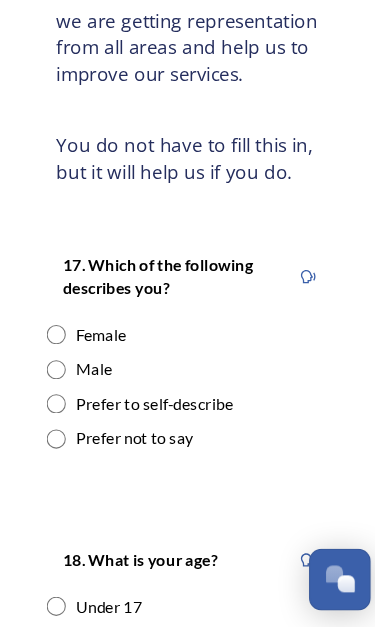 scroll, scrollTop: 376, scrollLeft: 0, axis: vertical 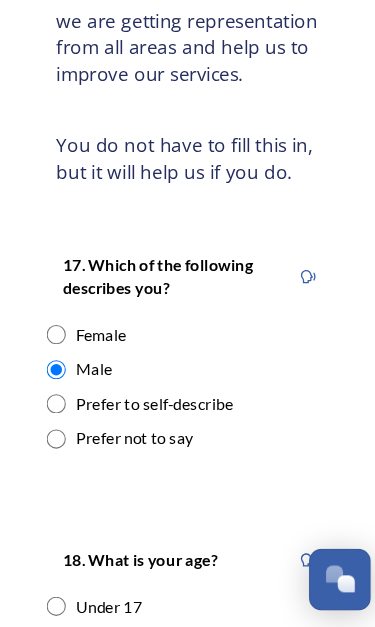 click at bounding box center [65, 353] 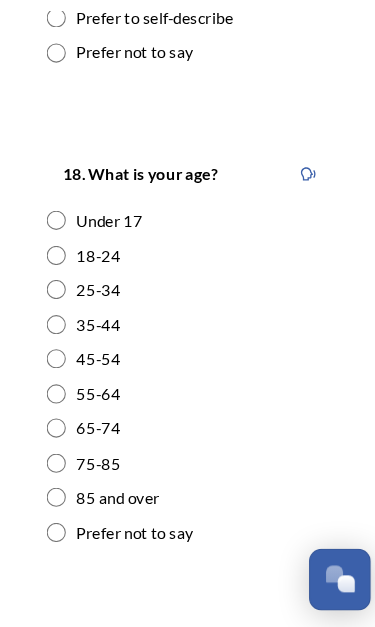scroll, scrollTop: 738, scrollLeft: 0, axis: vertical 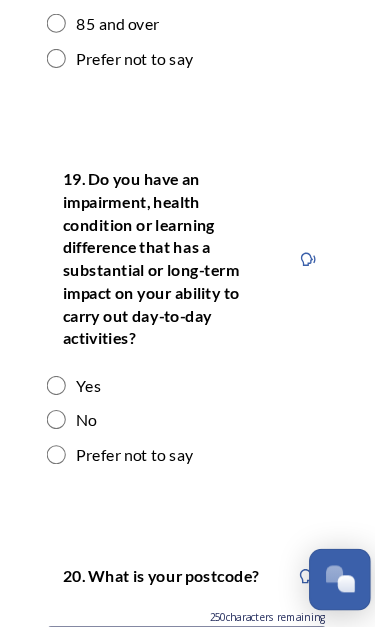 click at bounding box center [65, 433] 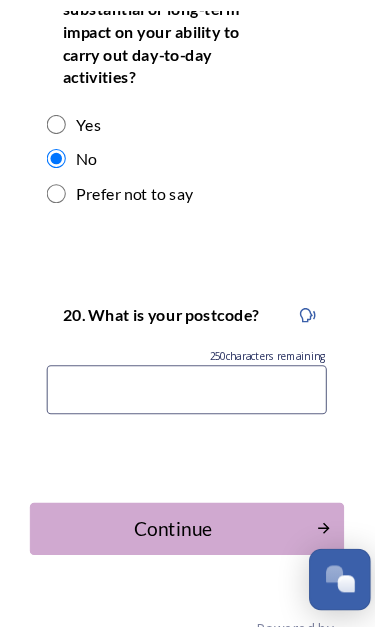scroll, scrollTop: 1427, scrollLeft: 0, axis: vertical 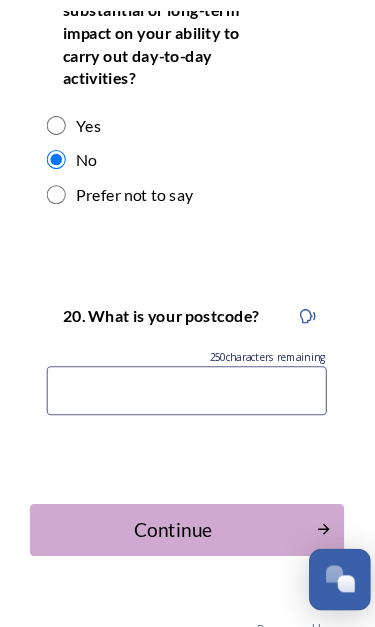 click at bounding box center (187, 406) 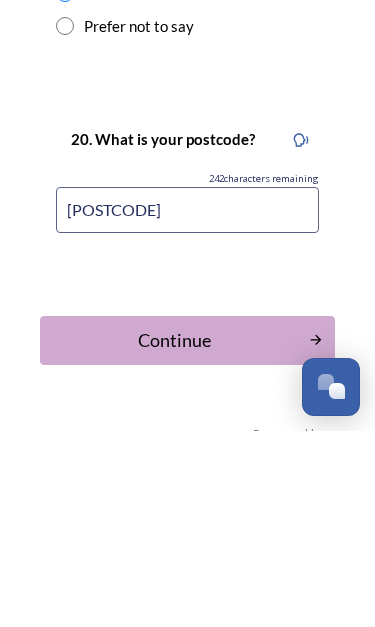 type on "[POSTCODE]" 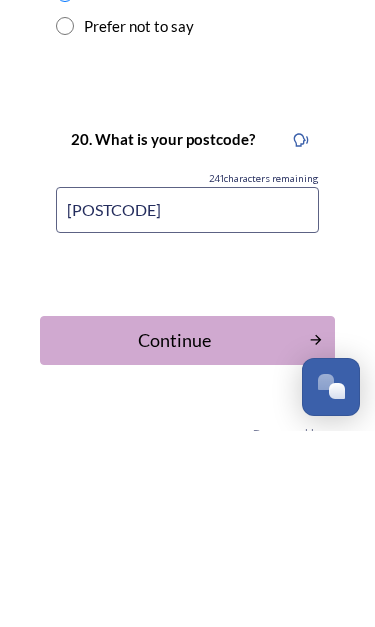 click on "Continue" at bounding box center (174, 536) 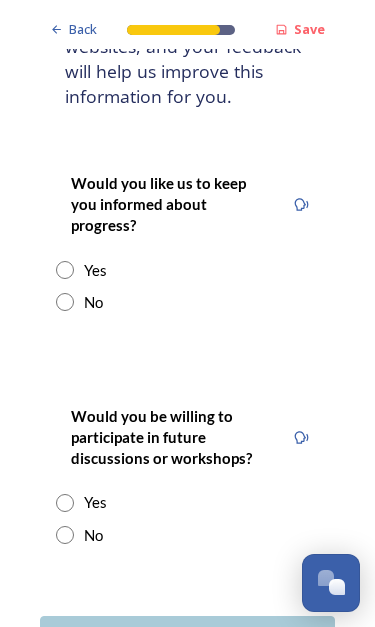 scroll, scrollTop: 411, scrollLeft: 0, axis: vertical 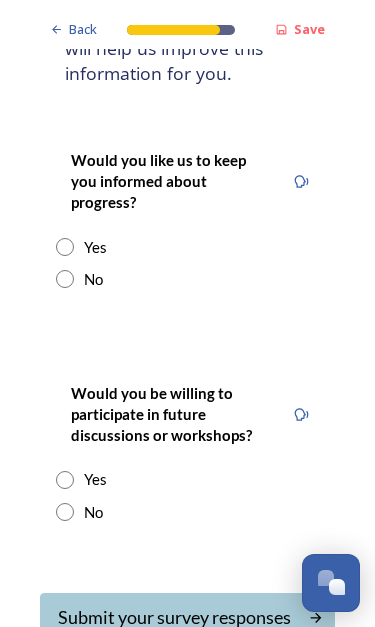 click at bounding box center [65, 247] 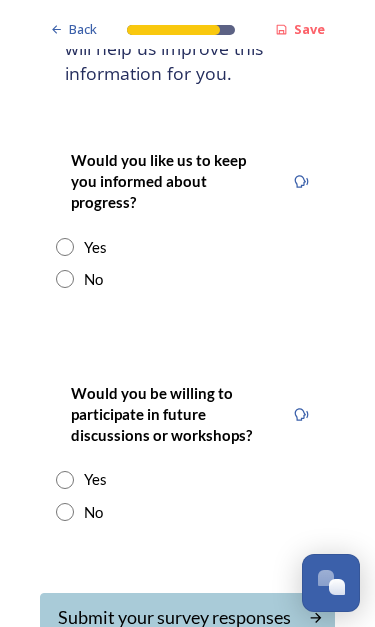 radio on "true" 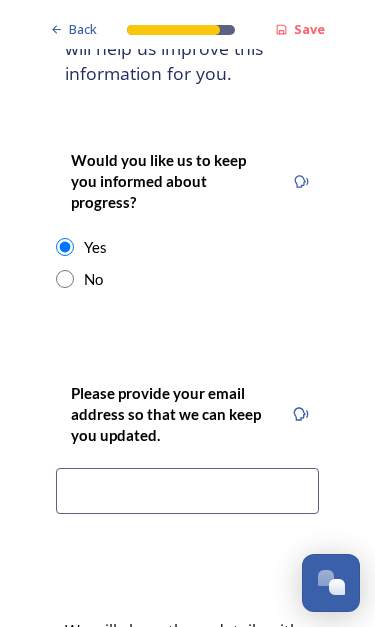 click at bounding box center [187, 491] 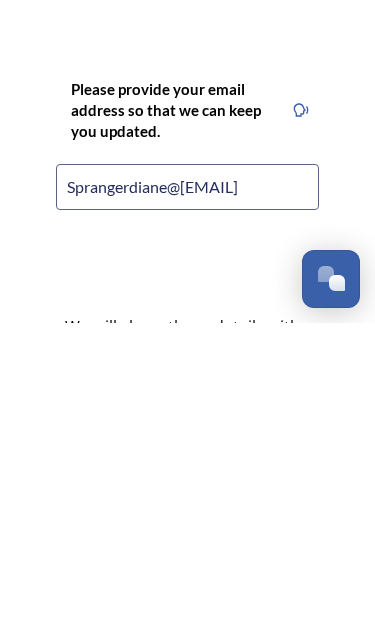 type on "Sprangerdiane@[EMAIL]" 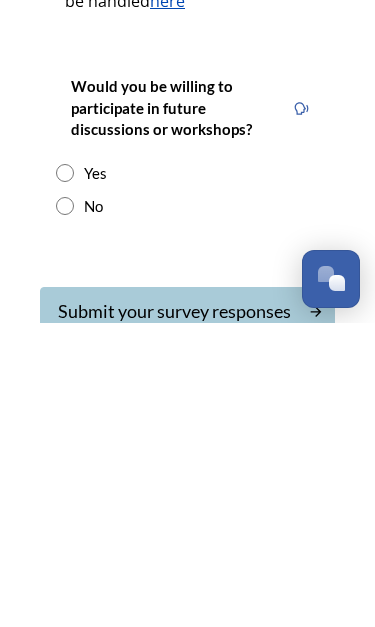 scroll, scrollTop: 896, scrollLeft: 0, axis: vertical 